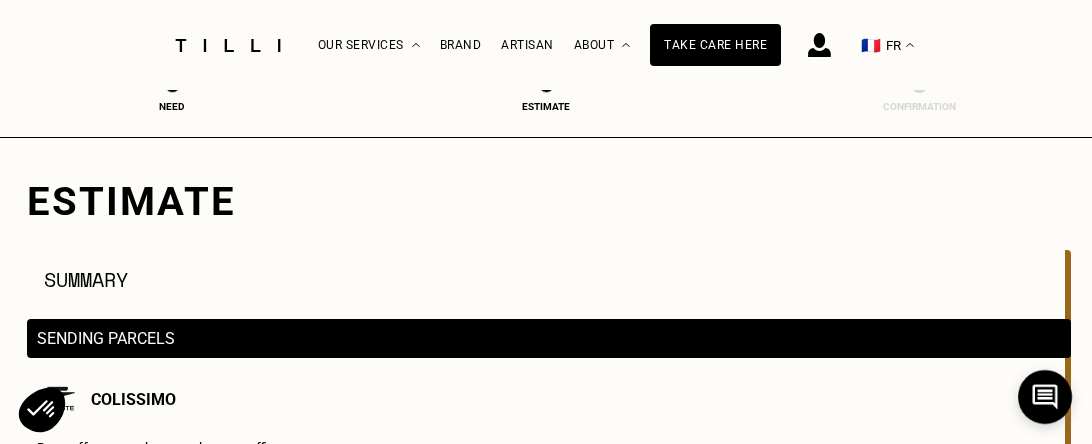 select on "IE" 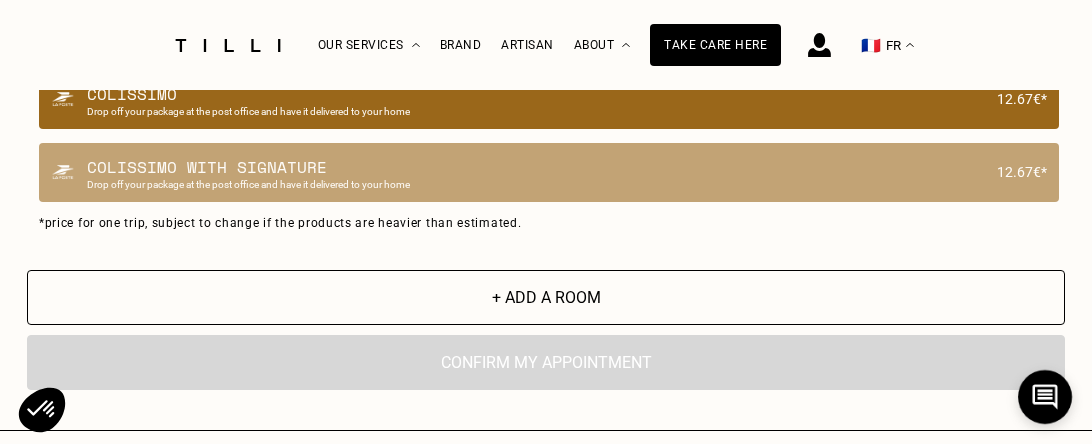 scroll, scrollTop: 0, scrollLeft: 0, axis: both 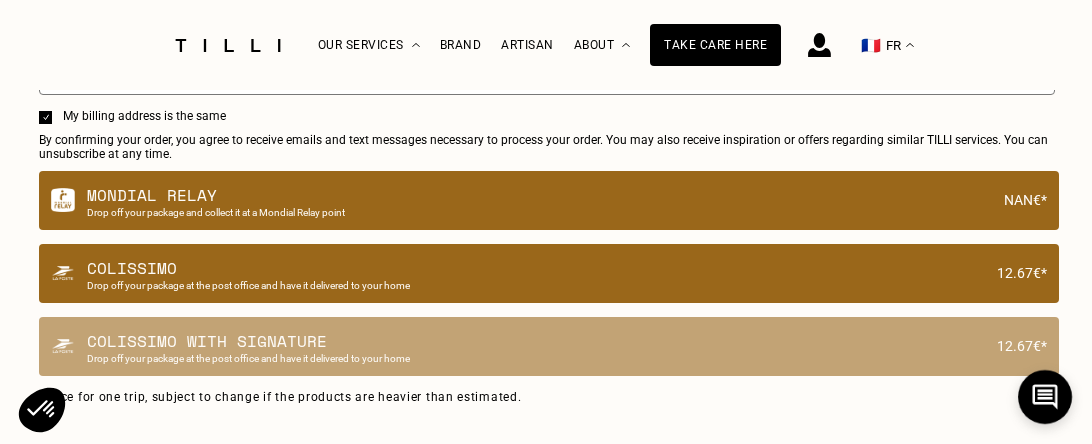 click on "Mondial Relay" at bounding box center [539, 195] 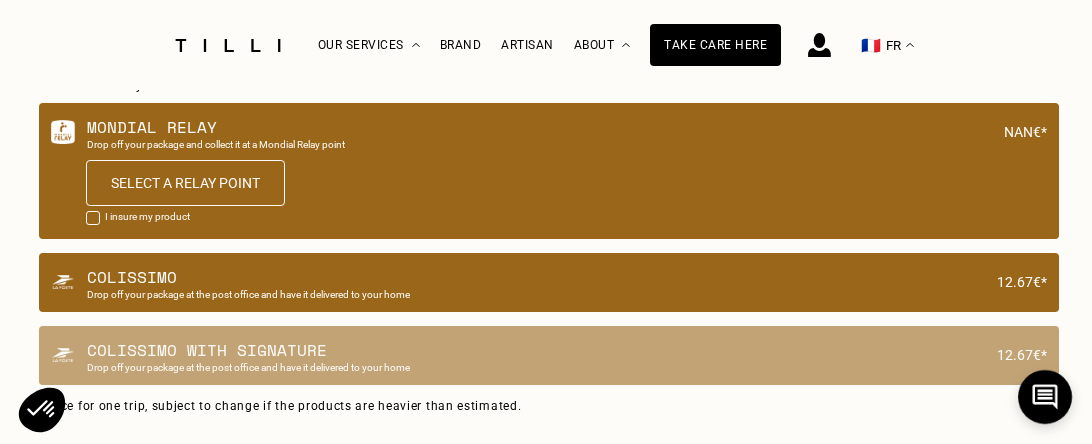 scroll, scrollTop: 1693, scrollLeft: 0, axis: vertical 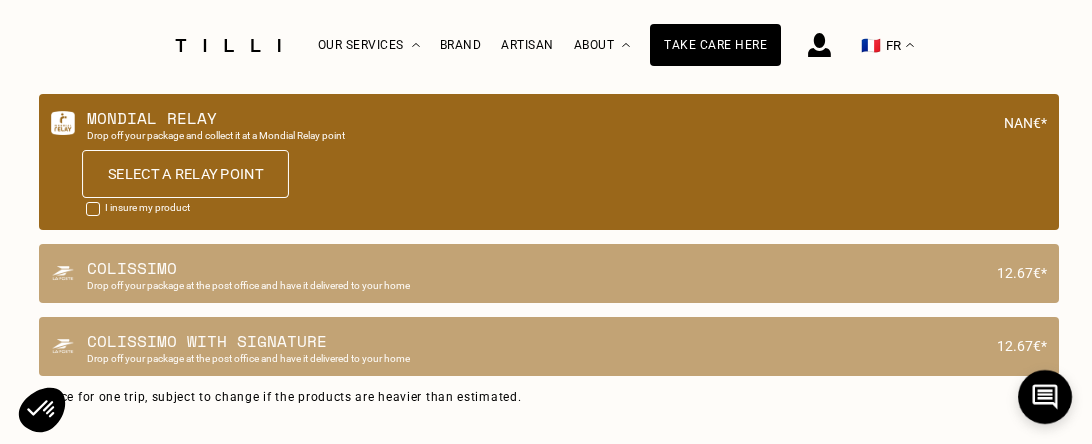 click on "Select a relay point" at bounding box center [185, 173] 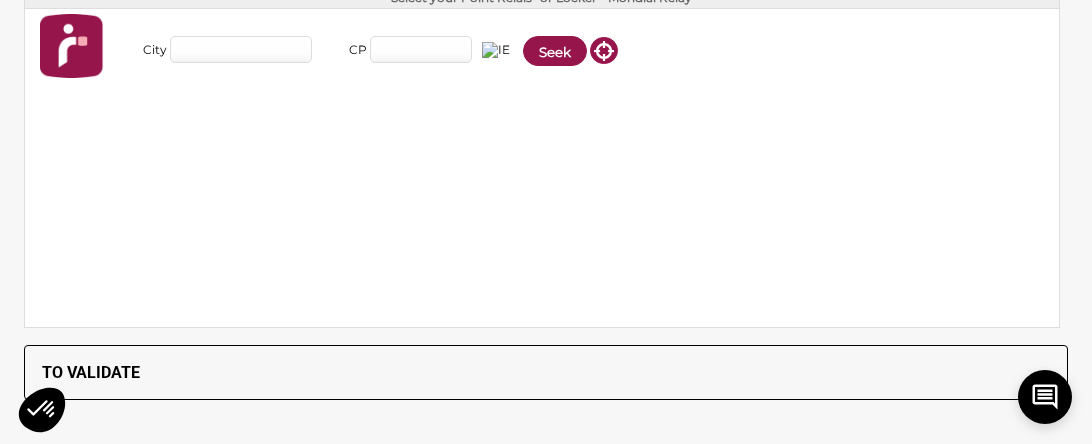 click on "City" at bounding box center [241, 49] 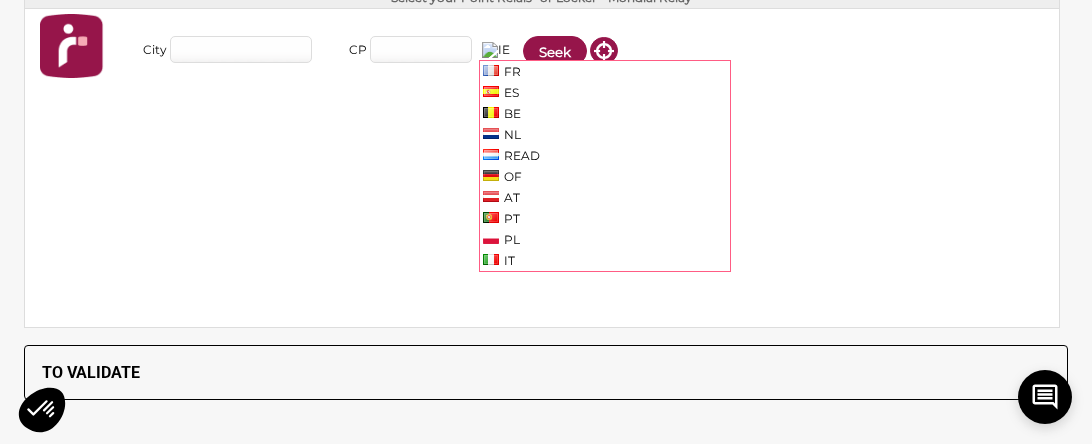 scroll, scrollTop: 6, scrollLeft: 0, axis: vertical 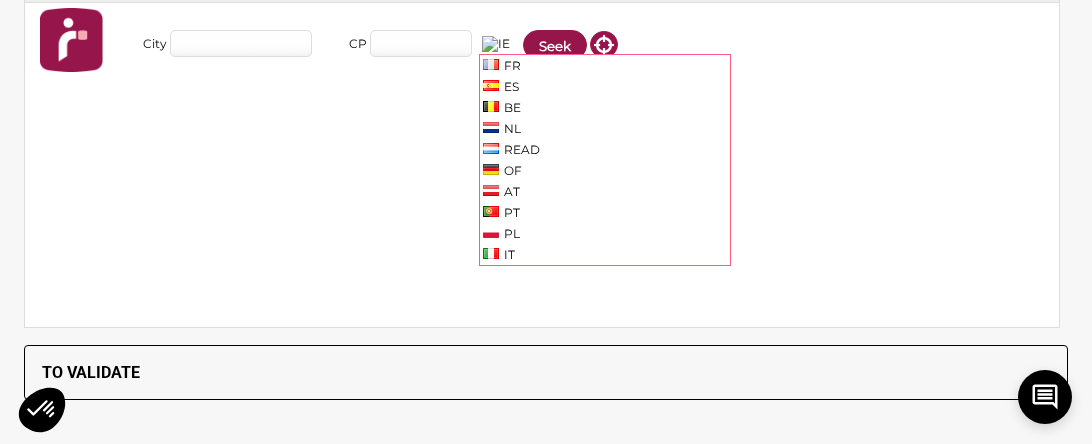 click on "City
CP
FR
ES
BE
NL
READ
OF
AT PT" at bounding box center (542, 49) 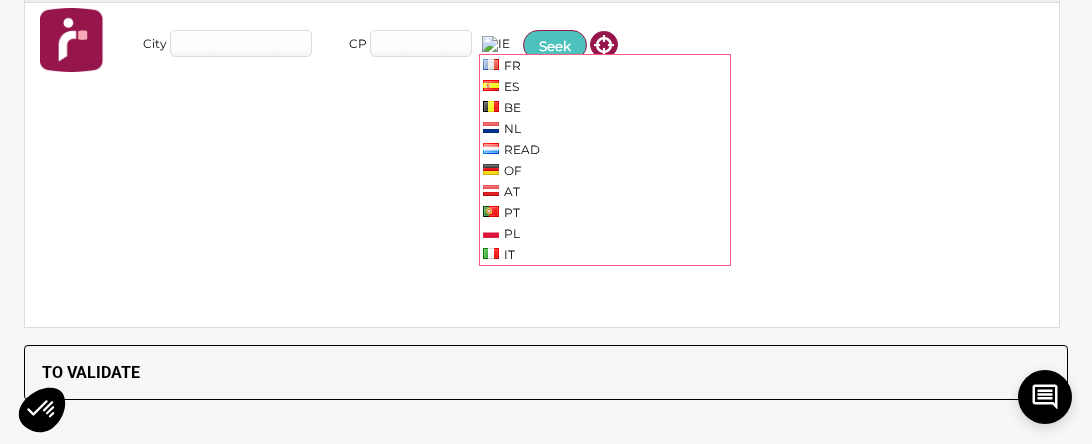 click on "Seek" at bounding box center [555, 46] 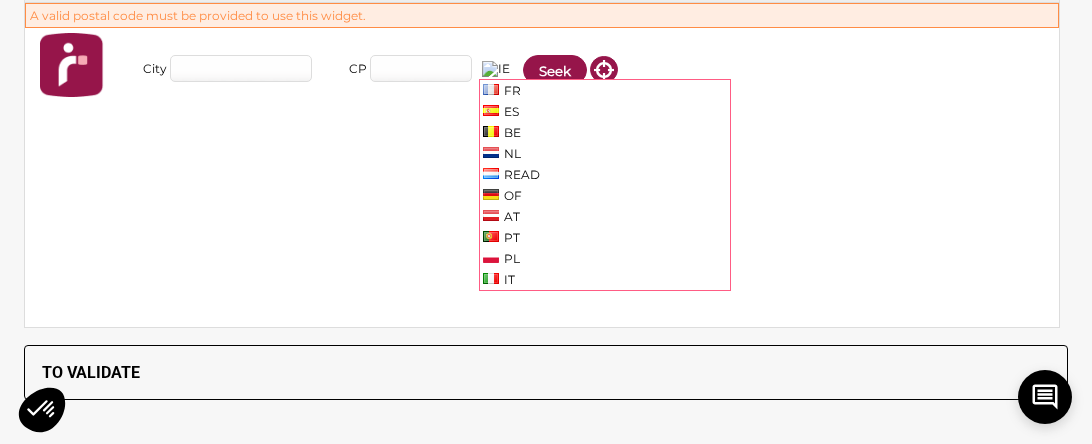 click on "City
CP
FR
ES
BE
NL
READ
OF
AT PT" at bounding box center (542, 74) 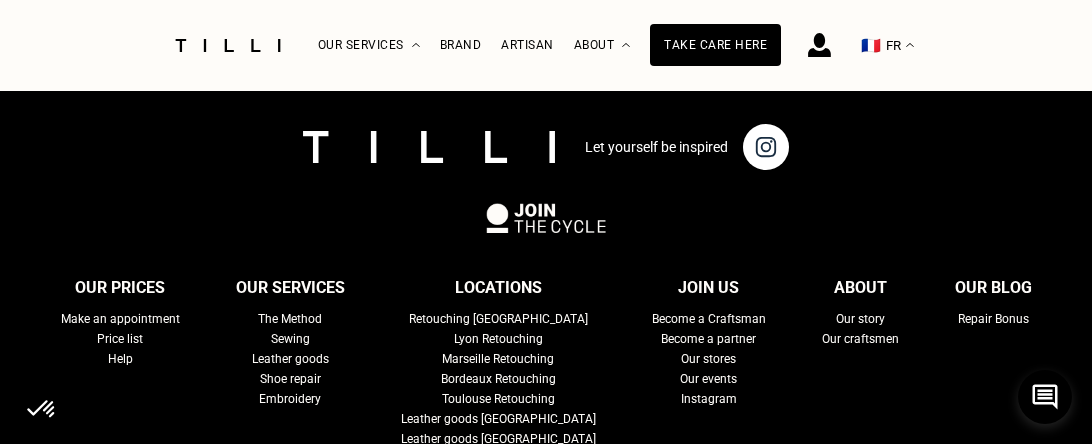 scroll, scrollTop: 2470, scrollLeft: 0, axis: vertical 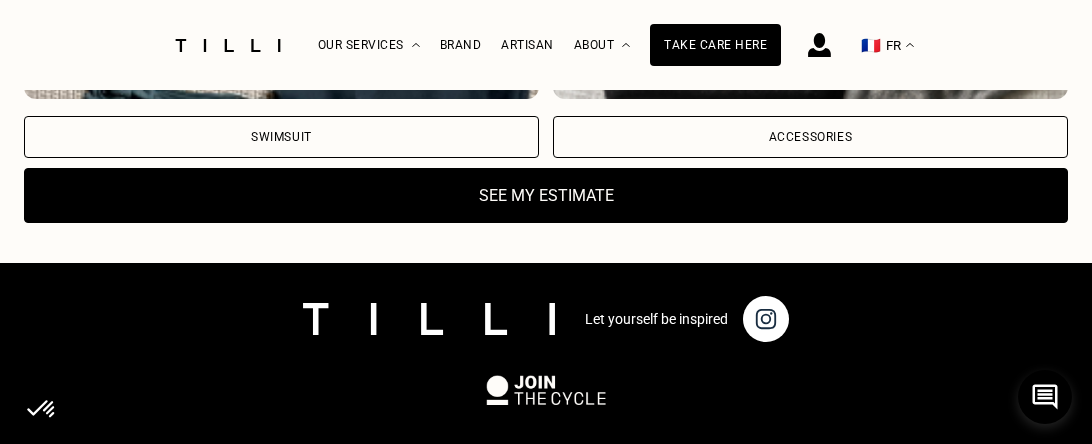 click on "See my estimate" at bounding box center [546, 195] 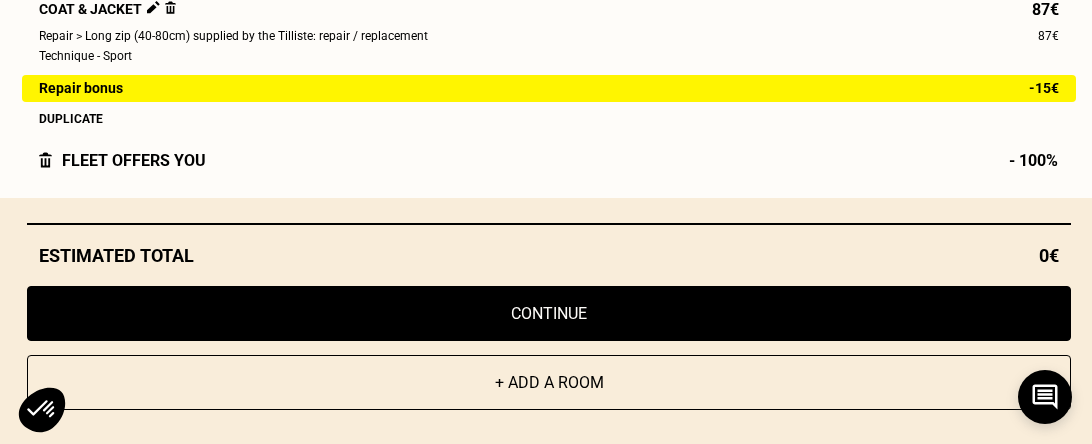 scroll, scrollTop: 1690, scrollLeft: 0, axis: vertical 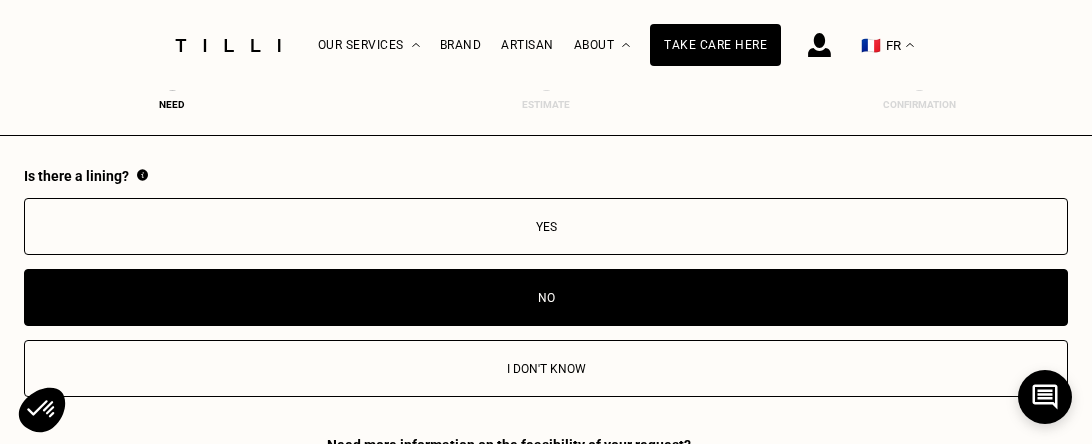 click on "Yes" at bounding box center [546, 227] 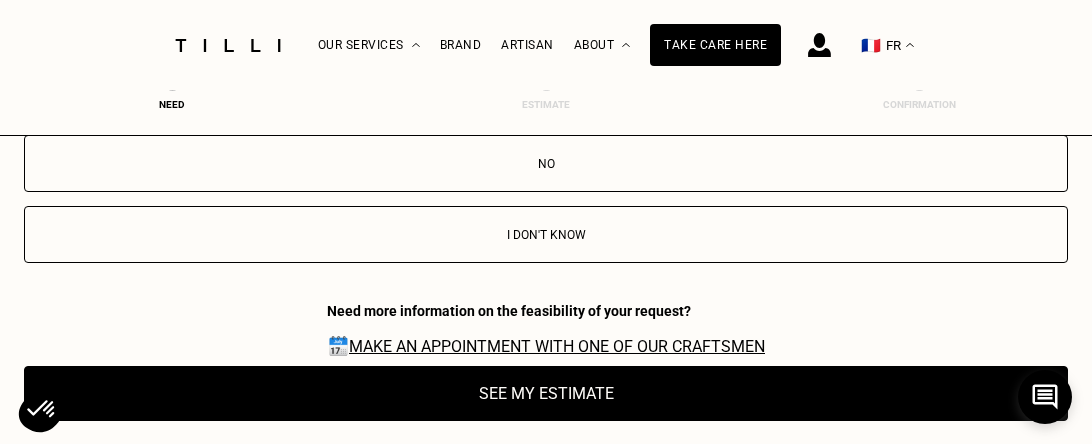 scroll, scrollTop: 3689, scrollLeft: 0, axis: vertical 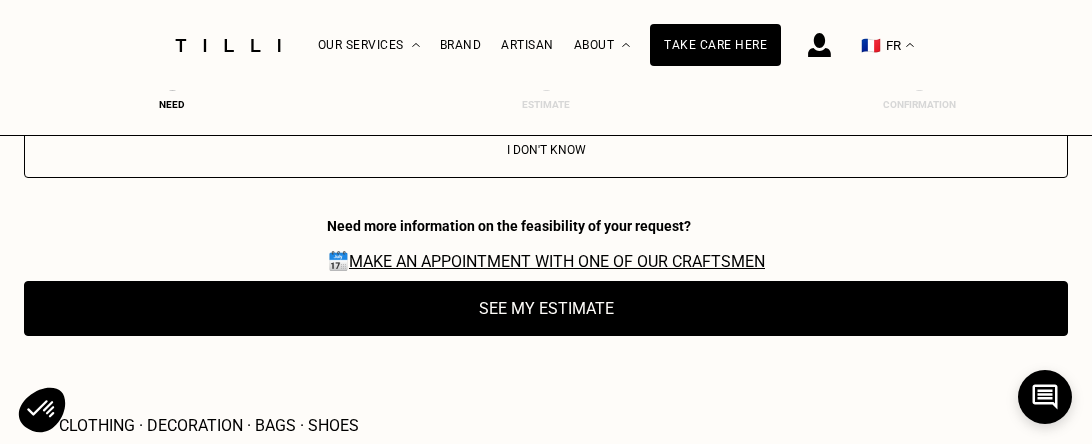 click on "See my estimate" at bounding box center (546, 308) 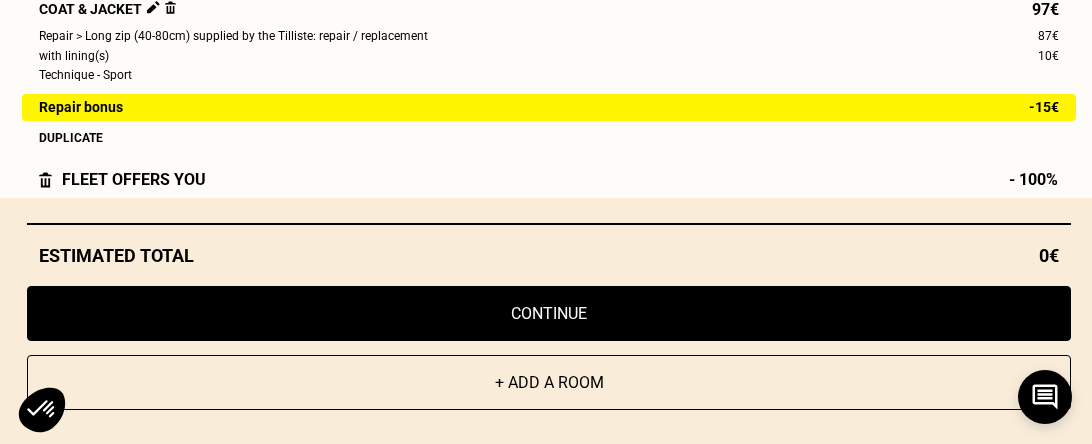 scroll, scrollTop: 3579, scrollLeft: 0, axis: vertical 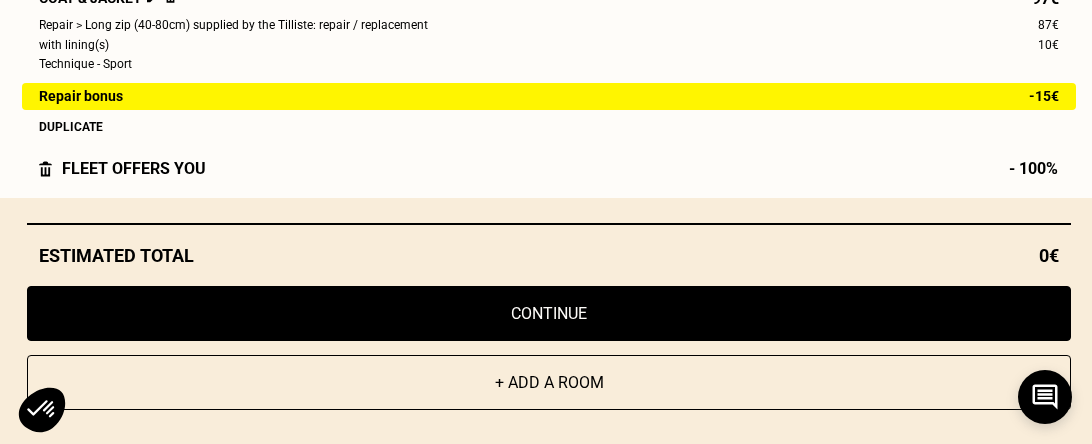 click on "Continue" at bounding box center [549, 313] 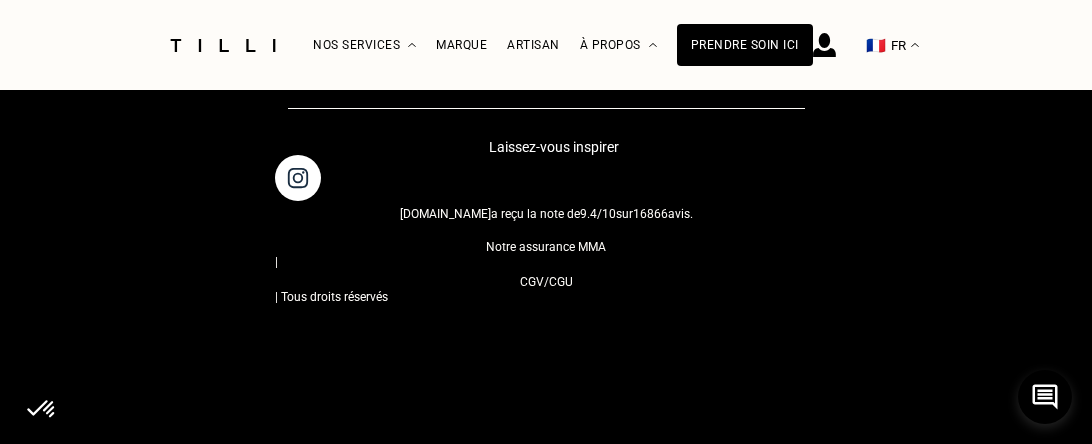 select on "IE" 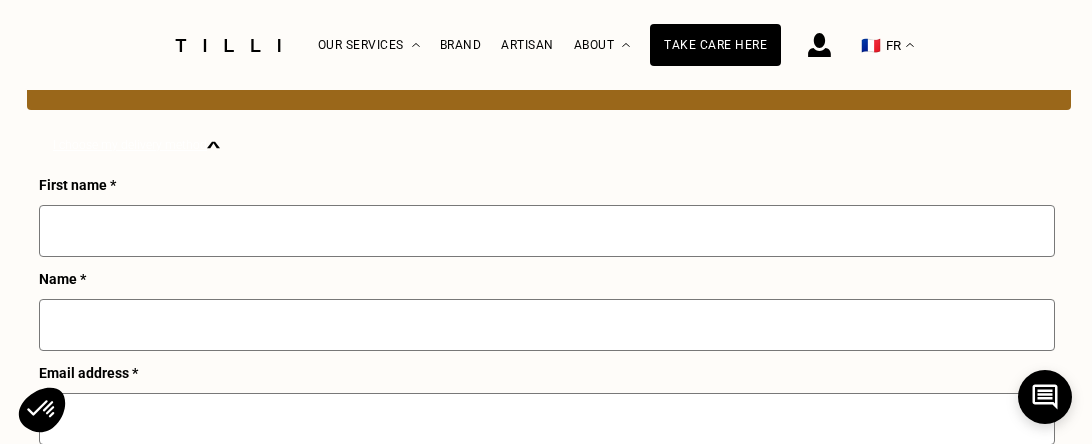 scroll, scrollTop: 721, scrollLeft: 0, axis: vertical 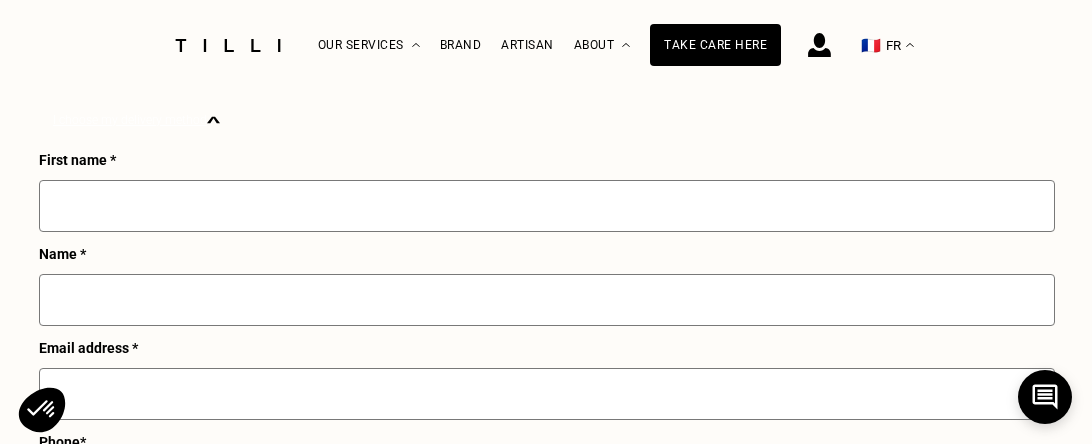 click at bounding box center [547, 206] 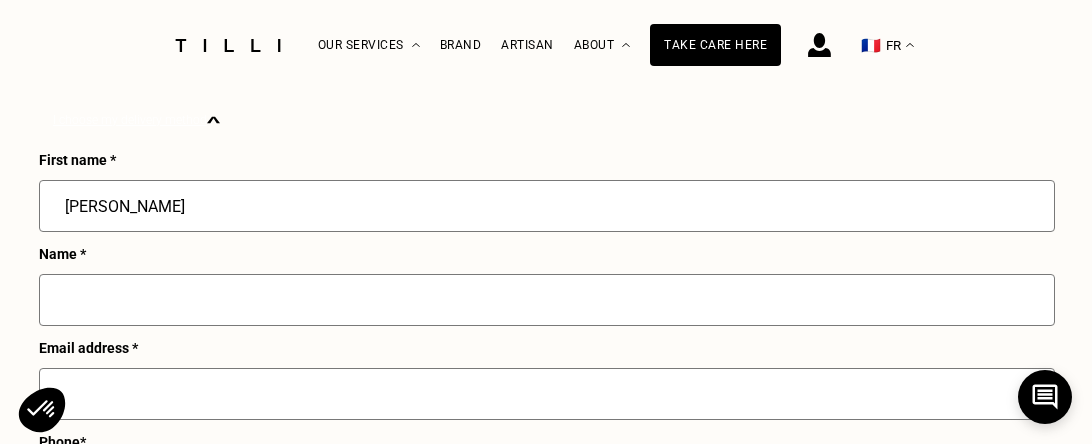 type on "[PERSON_NAME]" 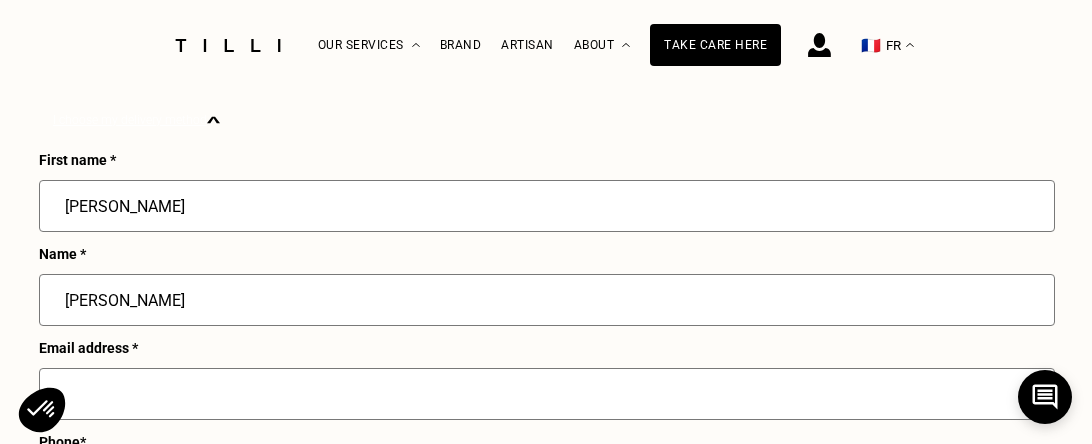 type on "[EMAIL_ADDRESS][DOMAIN_NAME]" 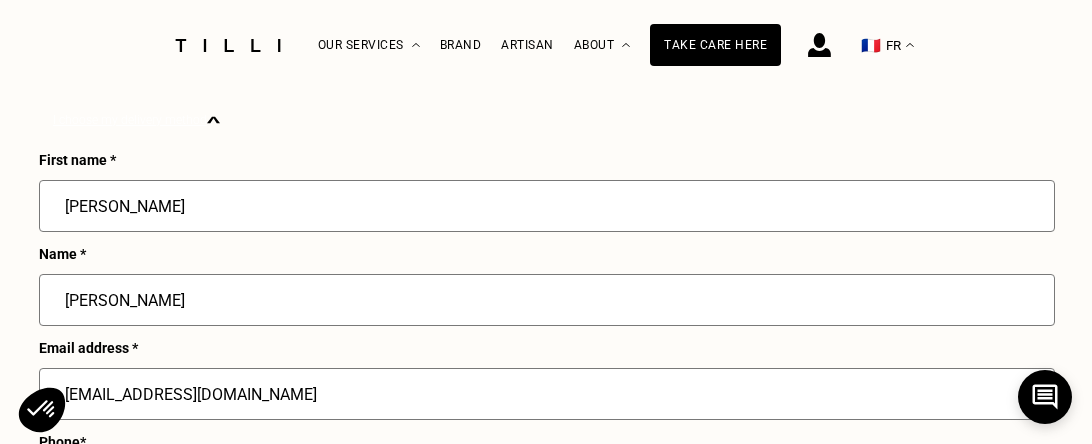 type on "086 781 6192" 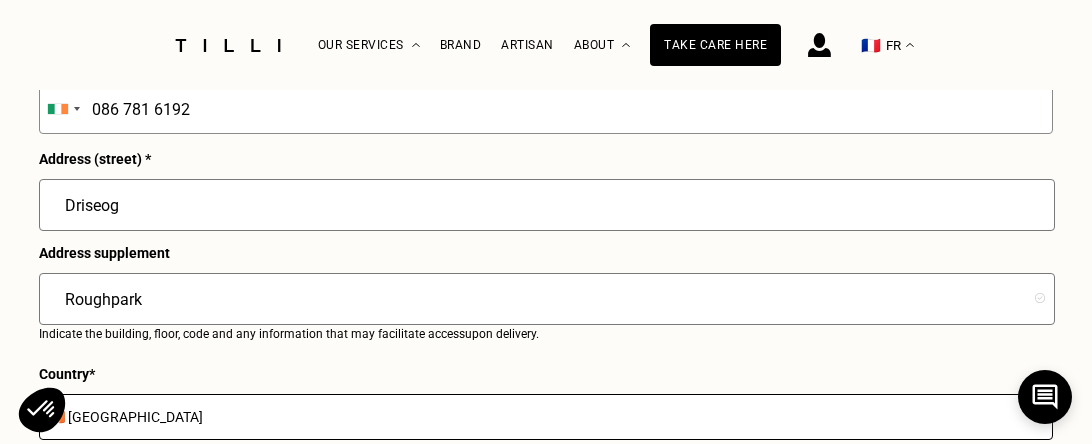 scroll, scrollTop: 1115, scrollLeft: 0, axis: vertical 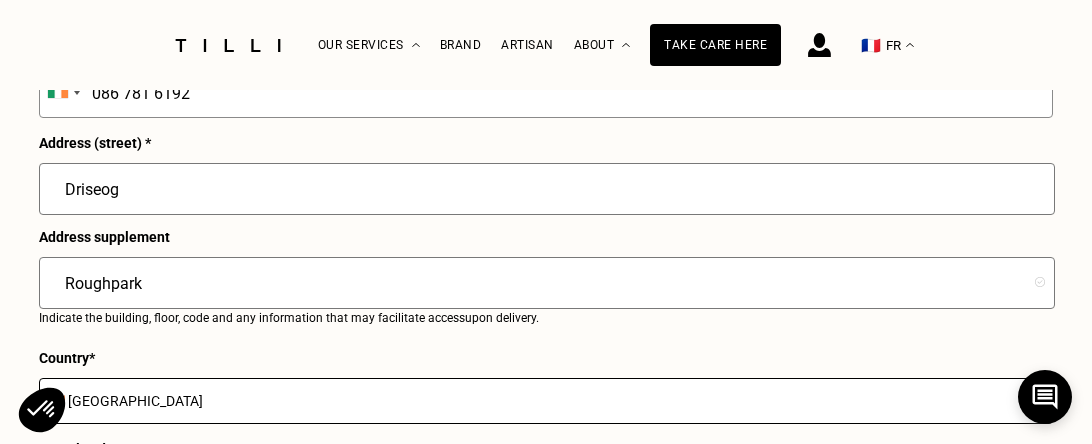 click on "Roughpark" at bounding box center [547, 283] 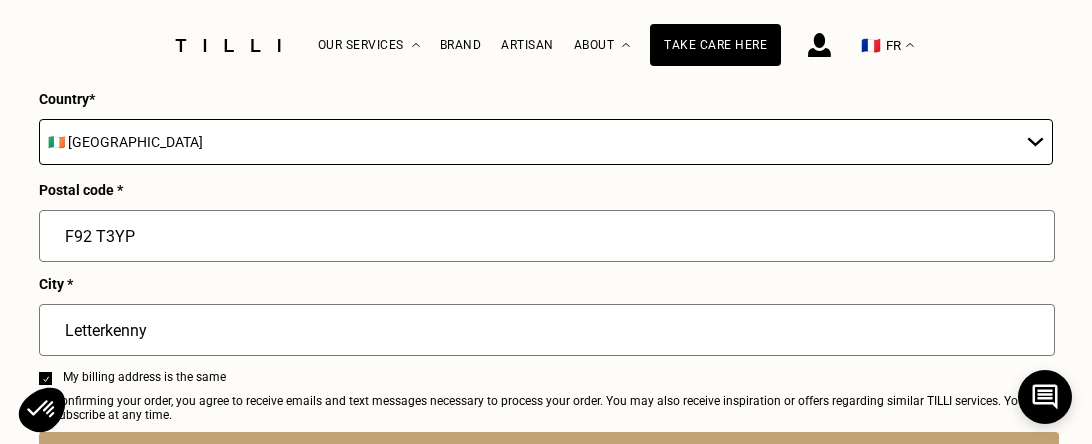 scroll, scrollTop: 1375, scrollLeft: 0, axis: vertical 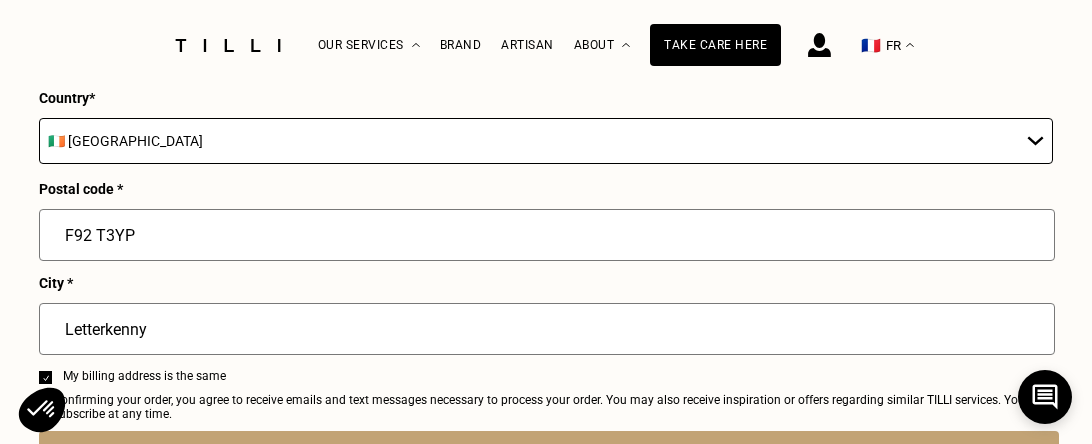 type on "Letterkenny" 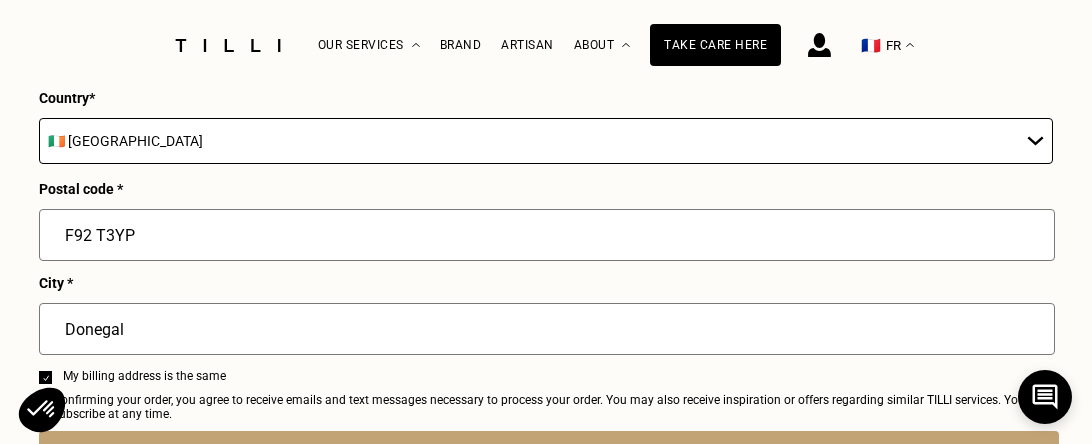 type on "Donegal" 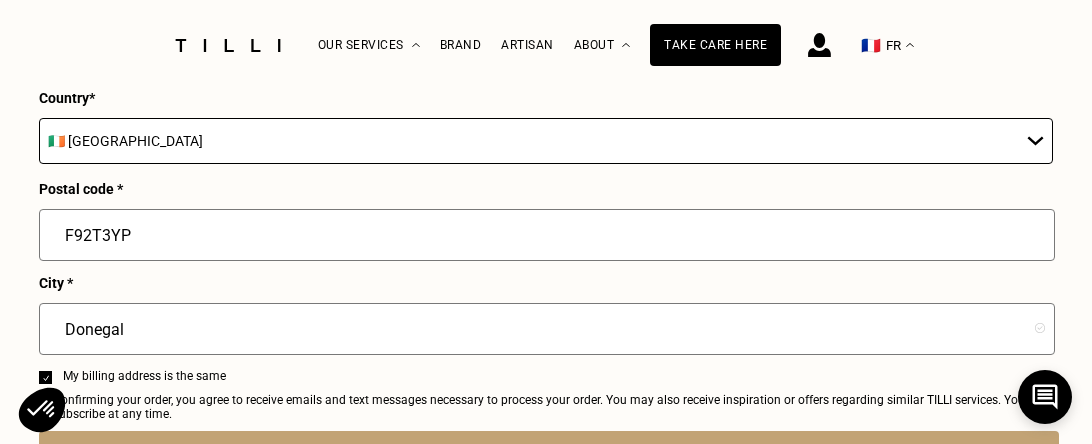 type on "F92T3YP" 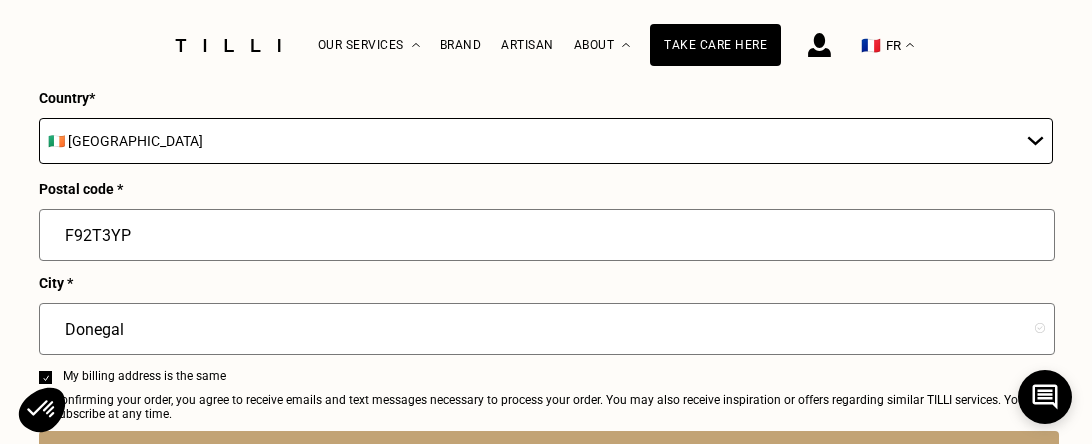 click on "Postal code * [GEOGRAPHIC_DATA]" at bounding box center [547, 228] 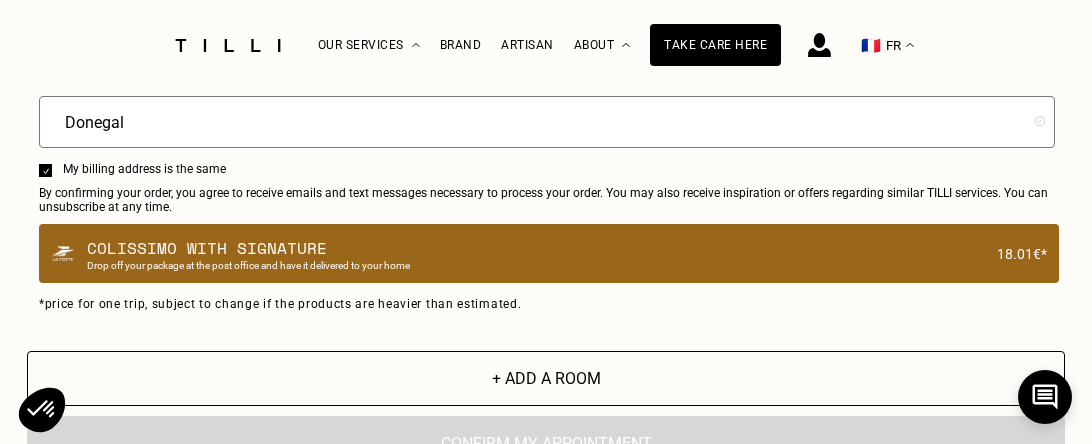 scroll, scrollTop: 1716, scrollLeft: 0, axis: vertical 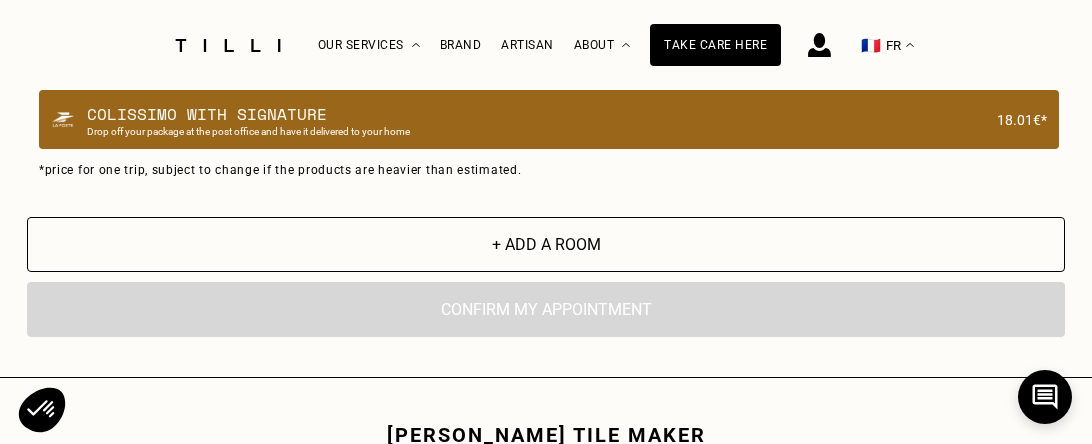 click on "Drop off your package at the post office and have it delivered to your home" at bounding box center [248, 131] 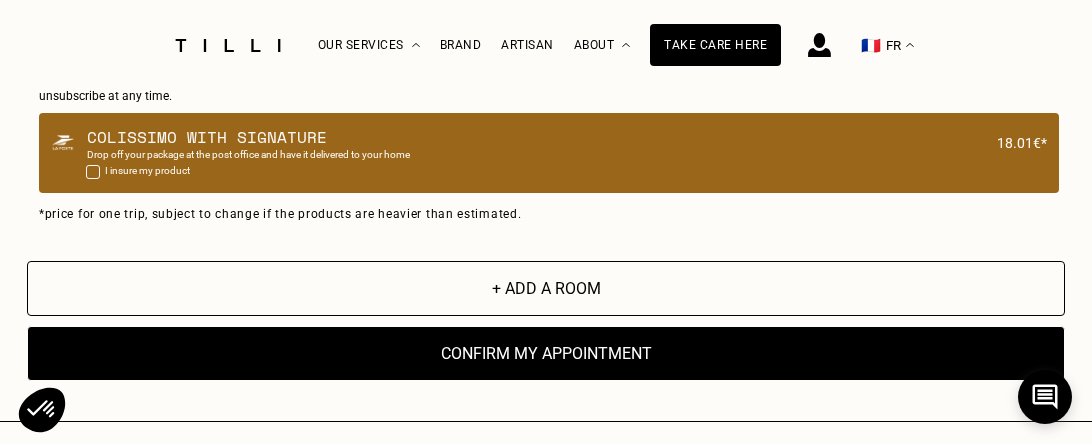 scroll, scrollTop: 1826, scrollLeft: 0, axis: vertical 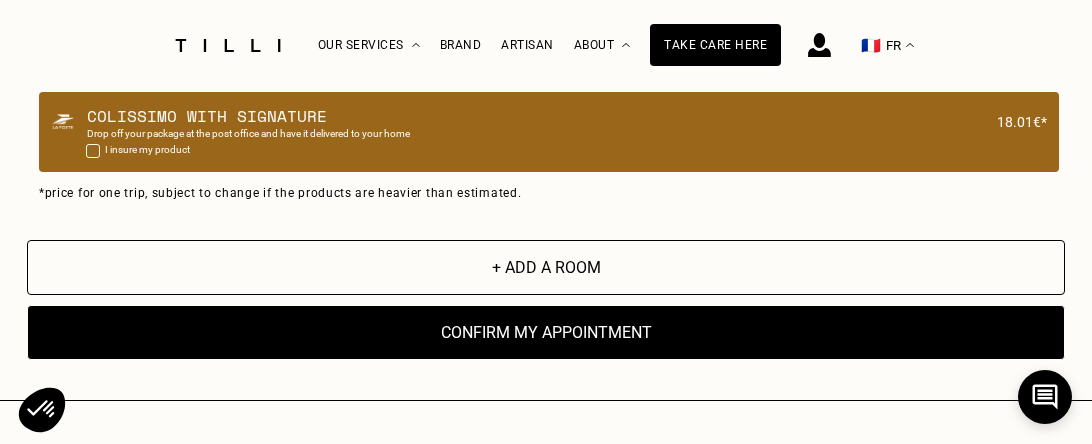 click on "Confirm my appointment" at bounding box center [546, 332] 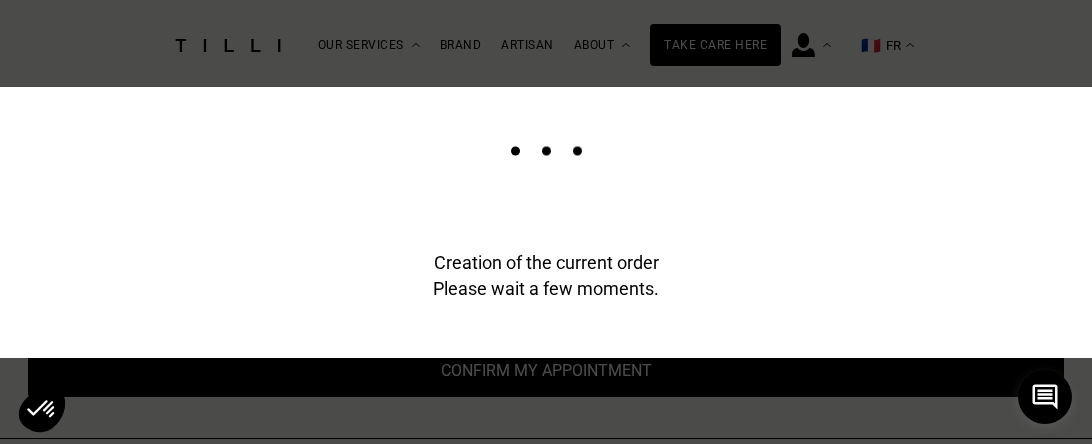 scroll, scrollTop: 1865, scrollLeft: 0, axis: vertical 